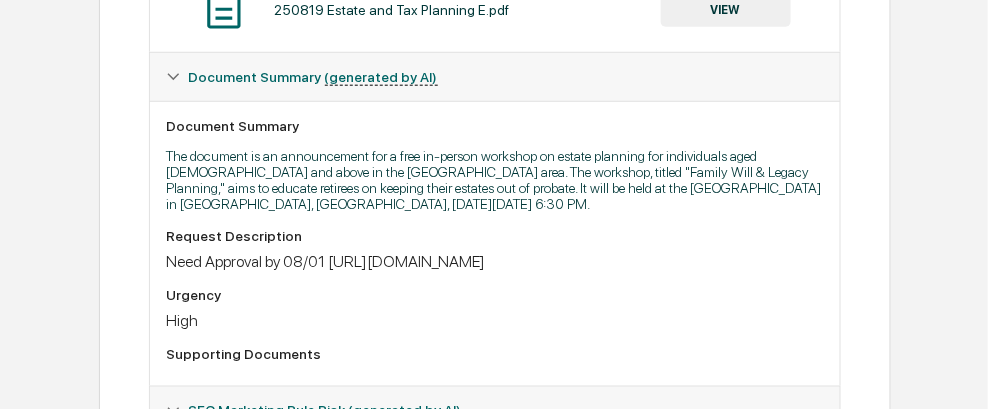 scroll, scrollTop: 590, scrollLeft: 0, axis: vertical 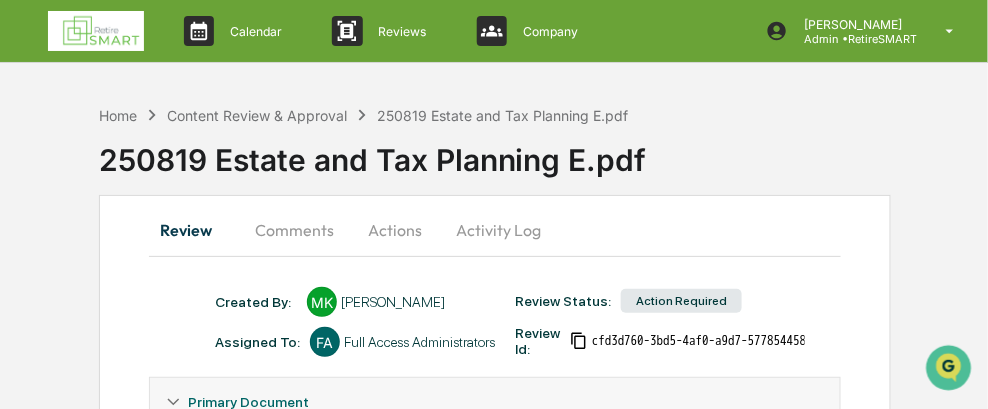 click on "Comments" at bounding box center (294, 230) 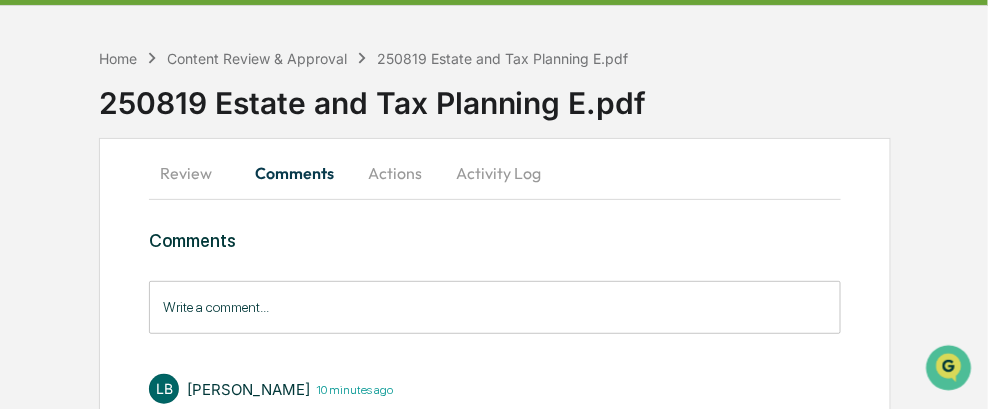 scroll, scrollTop: 15, scrollLeft: 0, axis: vertical 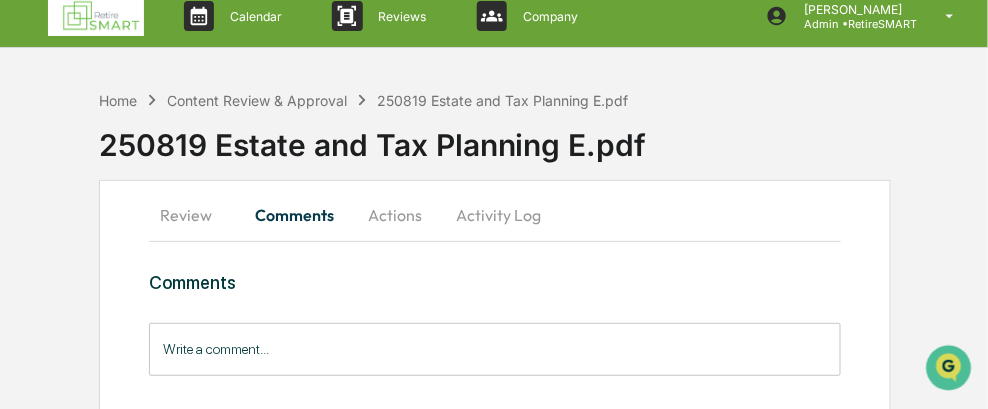 click on "Review" at bounding box center [194, 215] 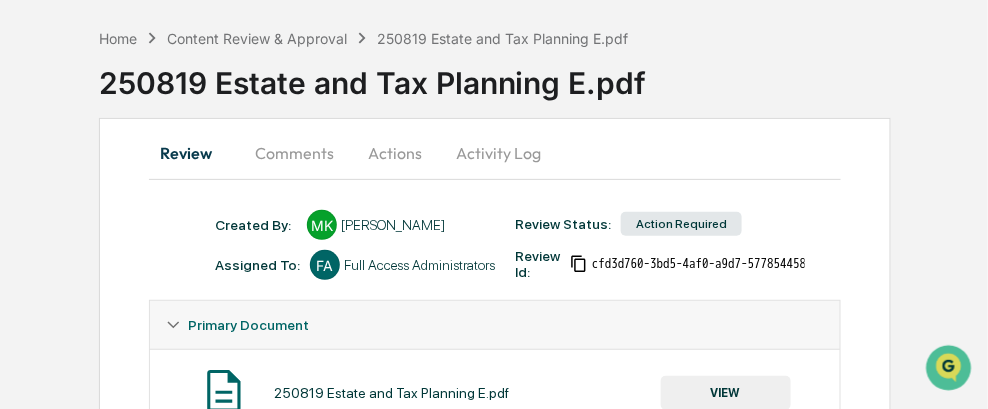 scroll, scrollTop: 70, scrollLeft: 0, axis: vertical 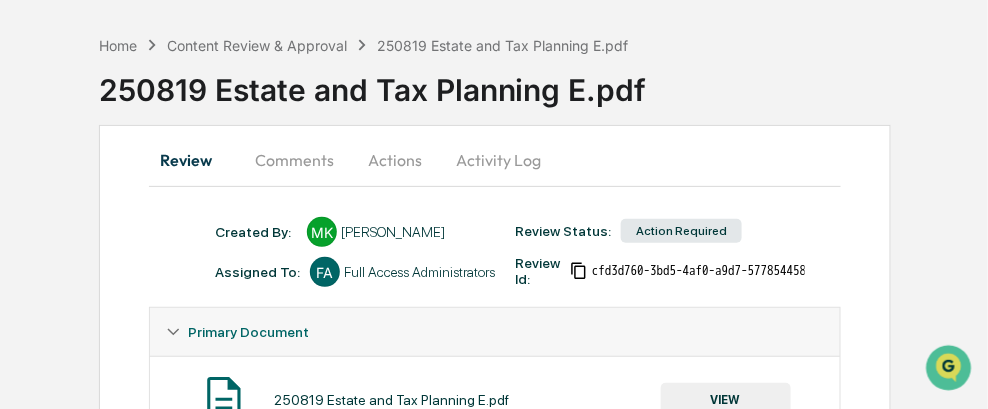 click on "Comments" at bounding box center (294, 160) 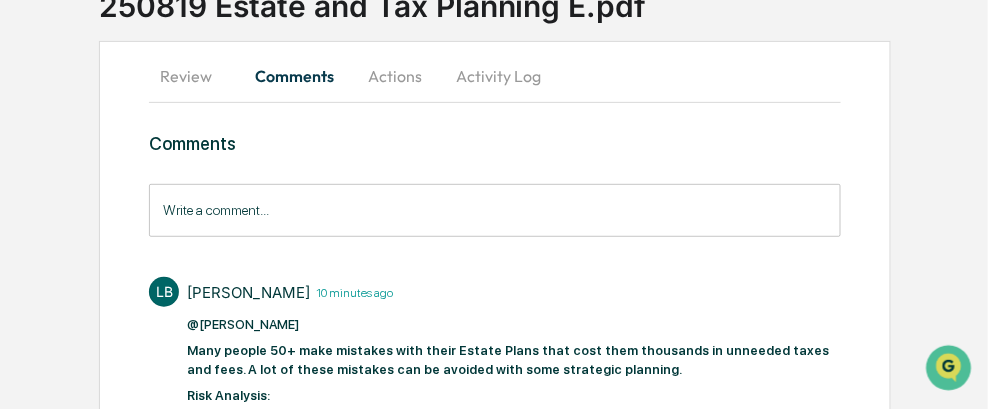 scroll, scrollTop: 115, scrollLeft: 0, axis: vertical 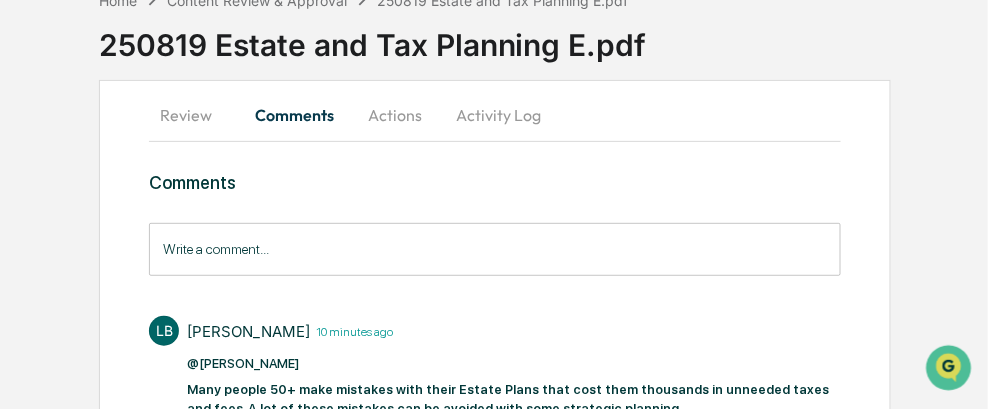 click on "Activity Log" at bounding box center [498, 115] 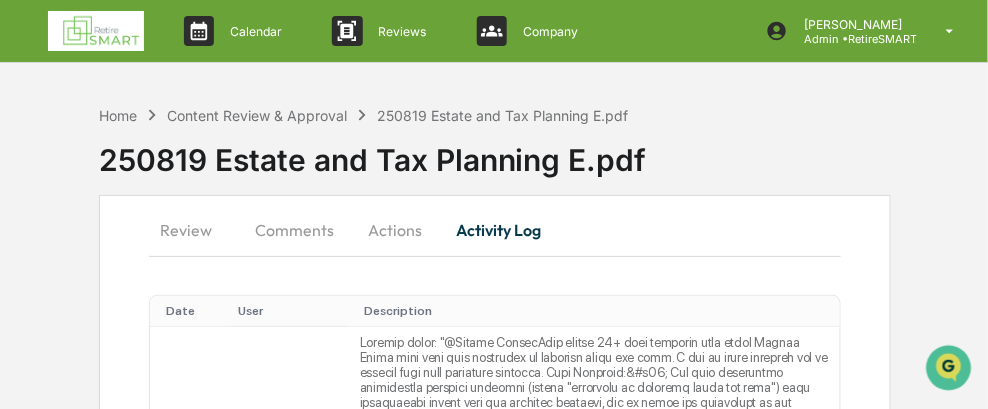 scroll, scrollTop: 0, scrollLeft: 0, axis: both 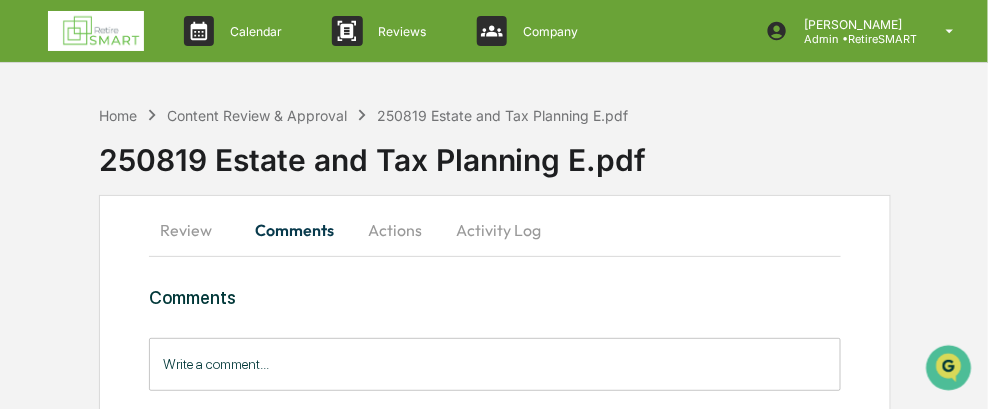 click on "Review" at bounding box center (194, 230) 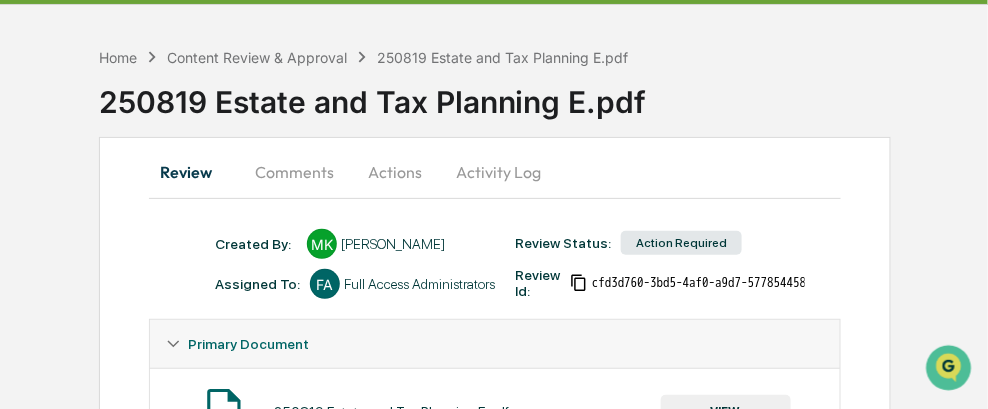 scroll, scrollTop: 0, scrollLeft: 0, axis: both 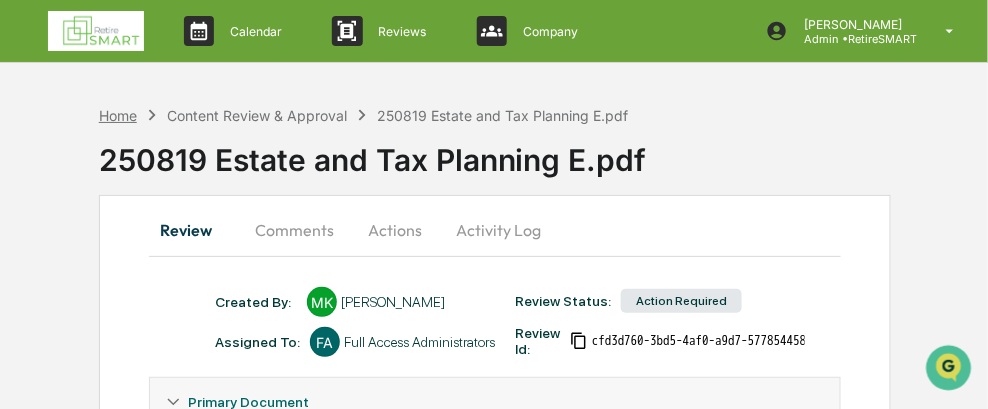 click on "Home" at bounding box center (118, 115) 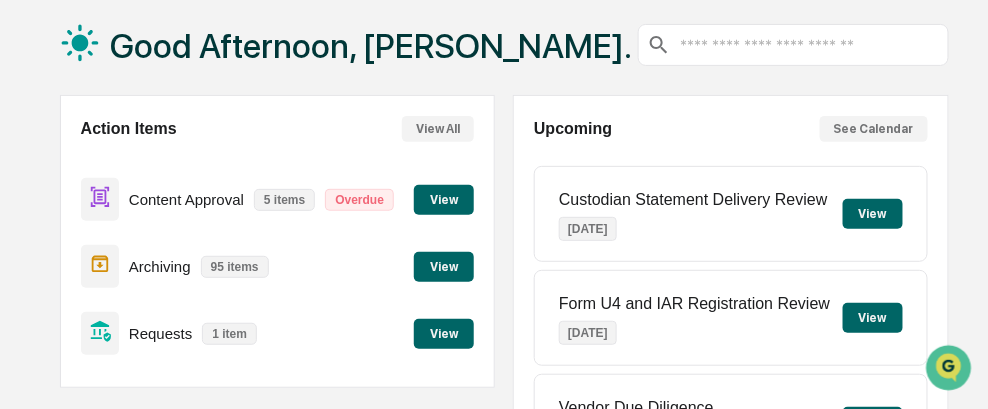 scroll, scrollTop: 200, scrollLeft: 0, axis: vertical 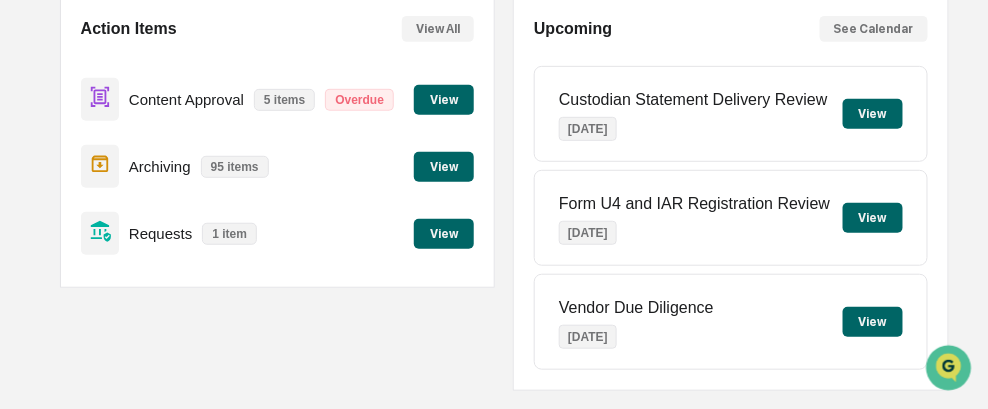click on "View" at bounding box center (444, 100) 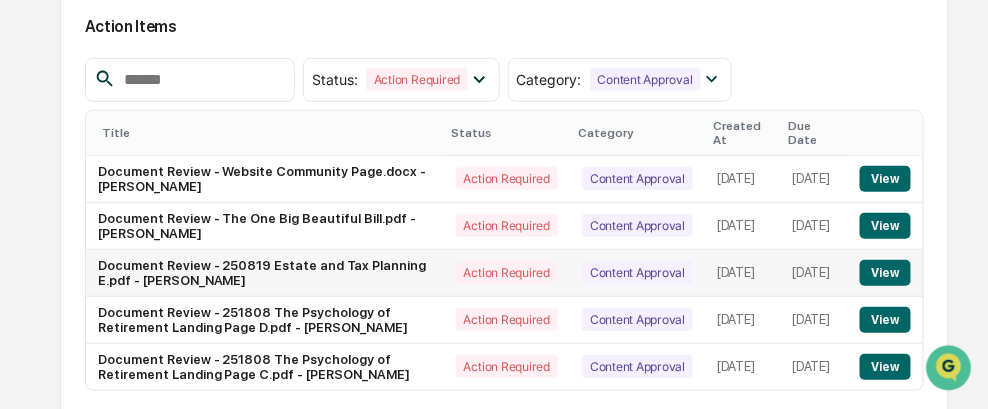 click on "View" at bounding box center [885, 273] 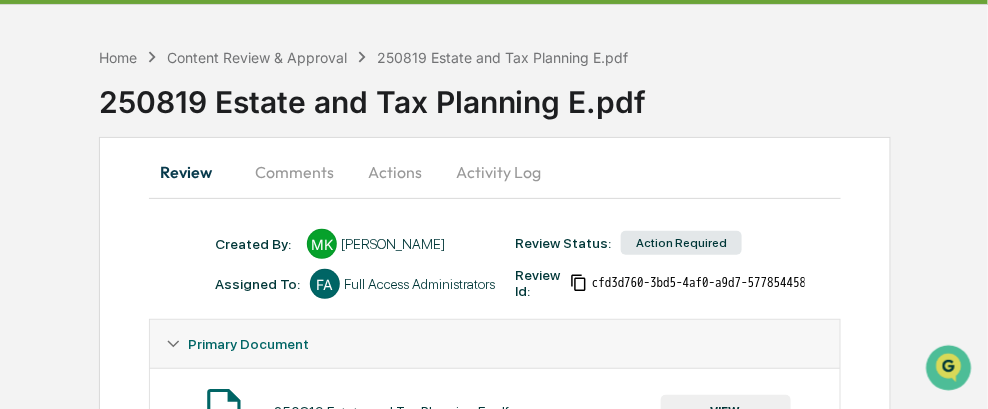 scroll, scrollTop: 0, scrollLeft: 0, axis: both 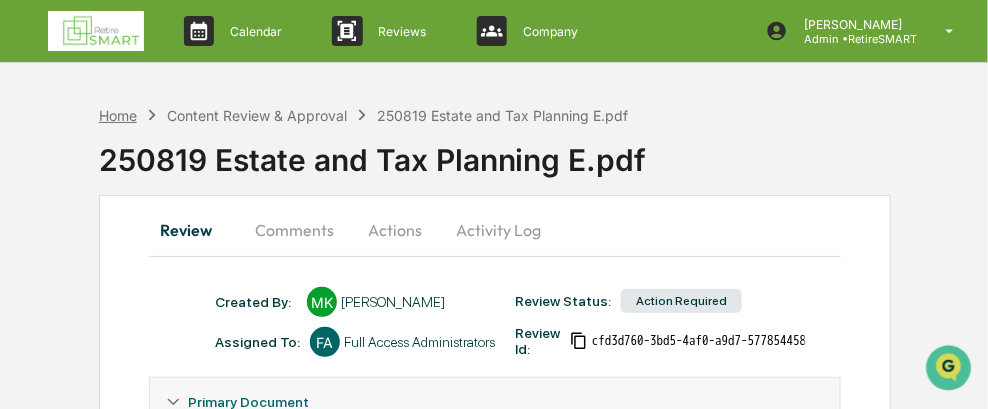 click on "Home" at bounding box center [118, 115] 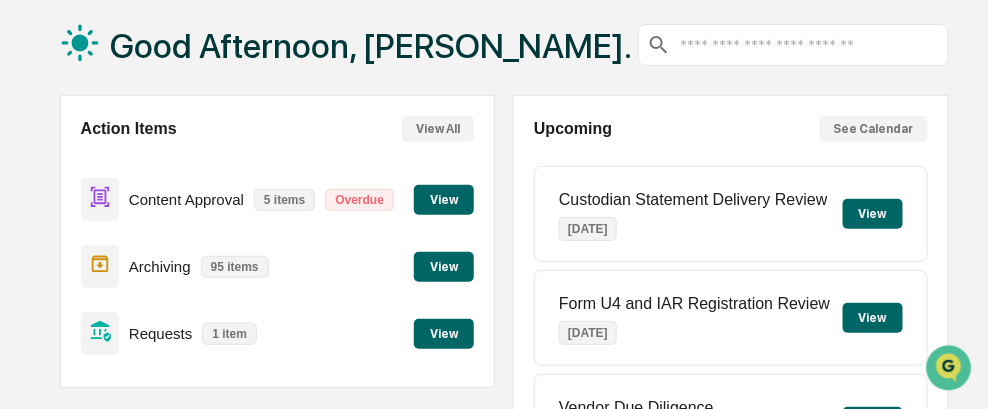 scroll, scrollTop: 0, scrollLeft: 0, axis: both 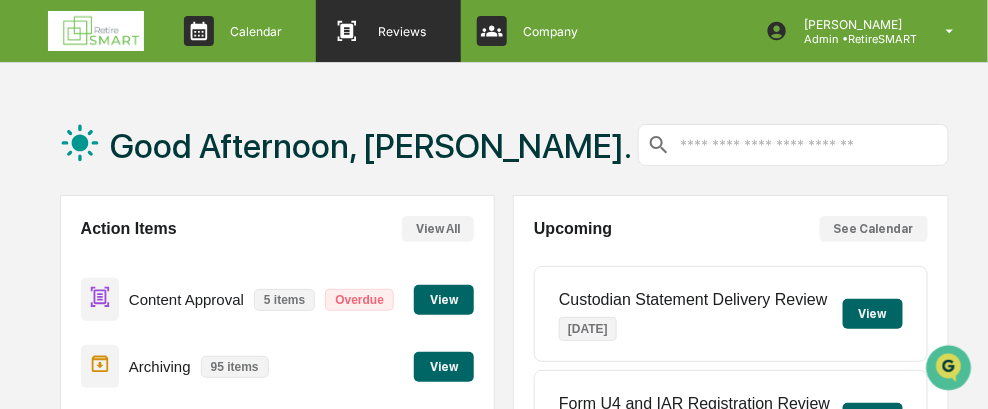 click on "Reviews Approval Management" at bounding box center (386, 31) 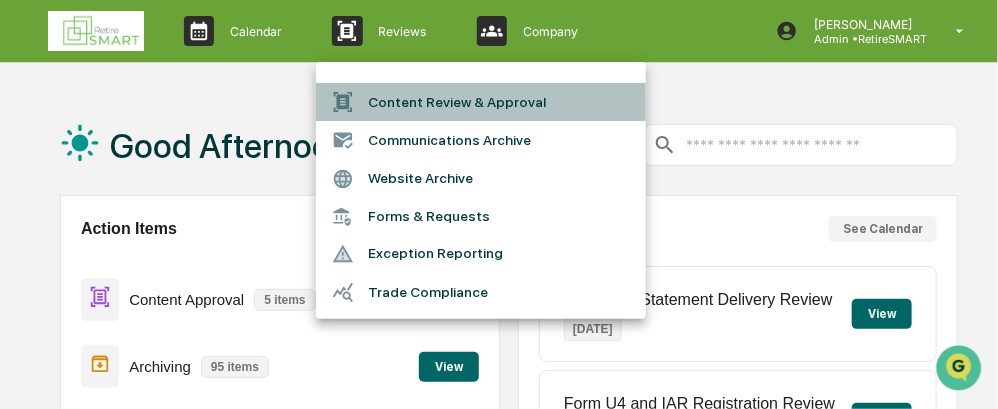 click on "Content Review & Approval" at bounding box center [481, 102] 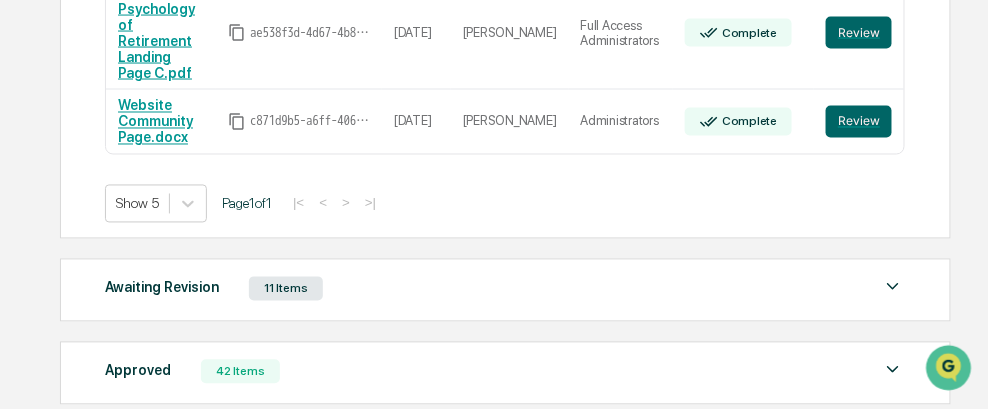 scroll, scrollTop: 842, scrollLeft: 0, axis: vertical 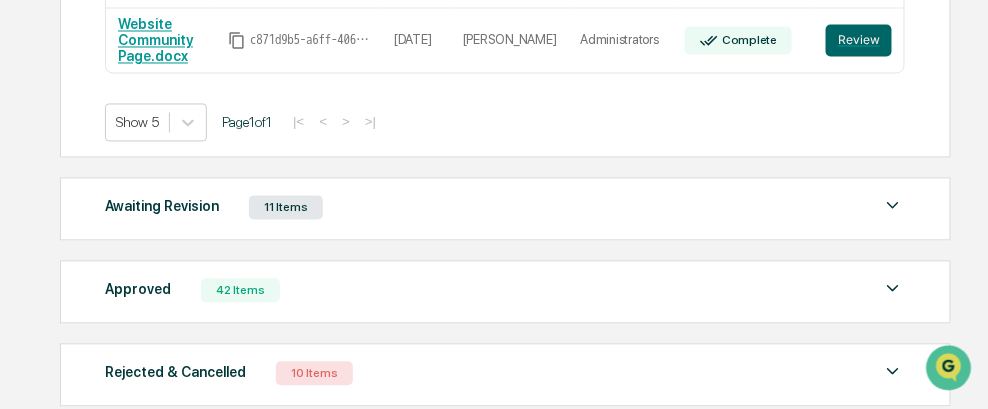click on "11 Items" at bounding box center (286, 208) 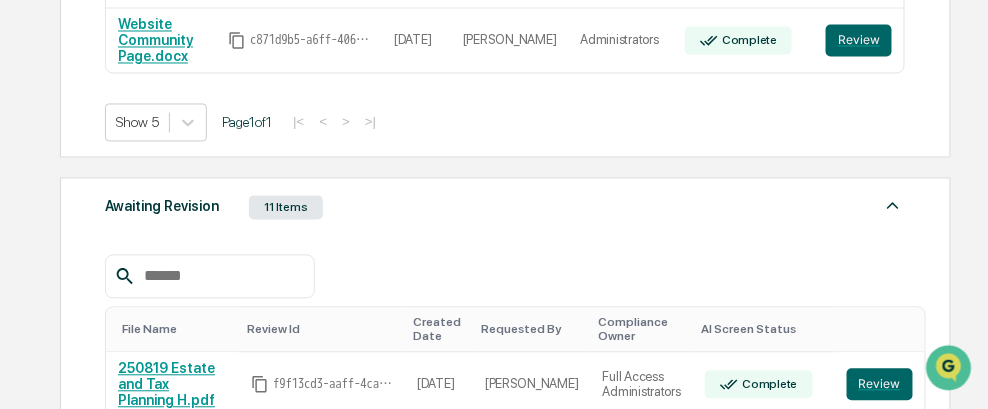 scroll, scrollTop: 942, scrollLeft: 0, axis: vertical 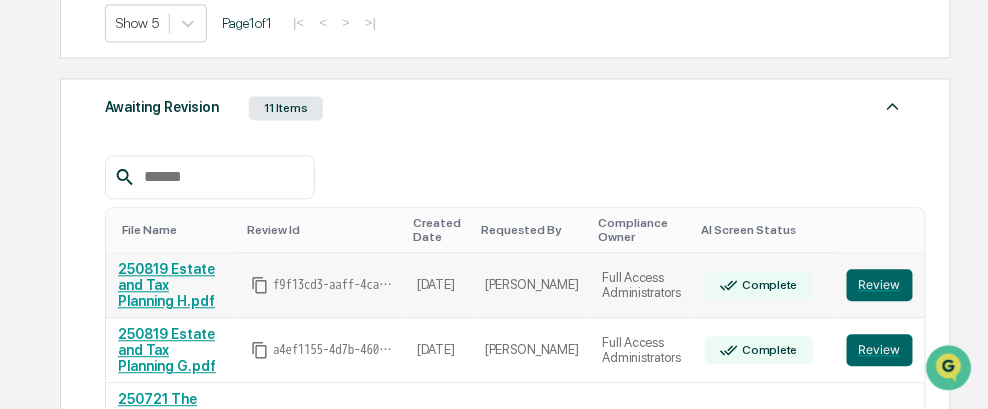 click on "250819 Estate and Tax Planning H.pdf" at bounding box center [166, 285] 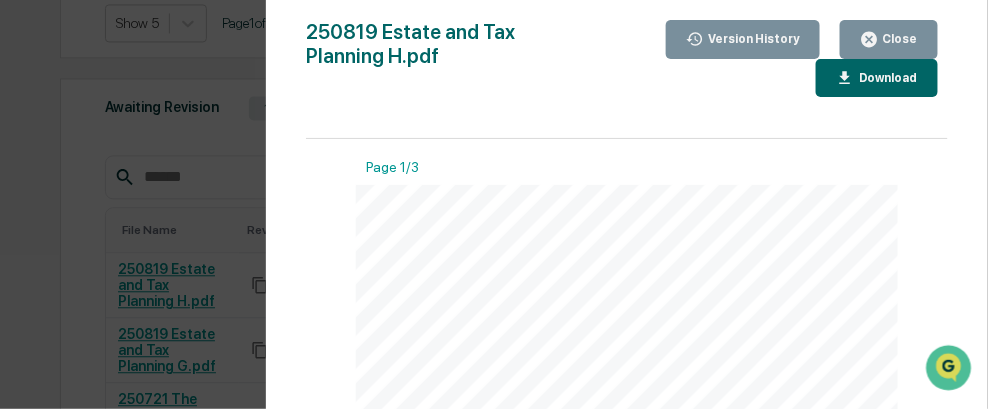 click on "Close" at bounding box center (898, 39) 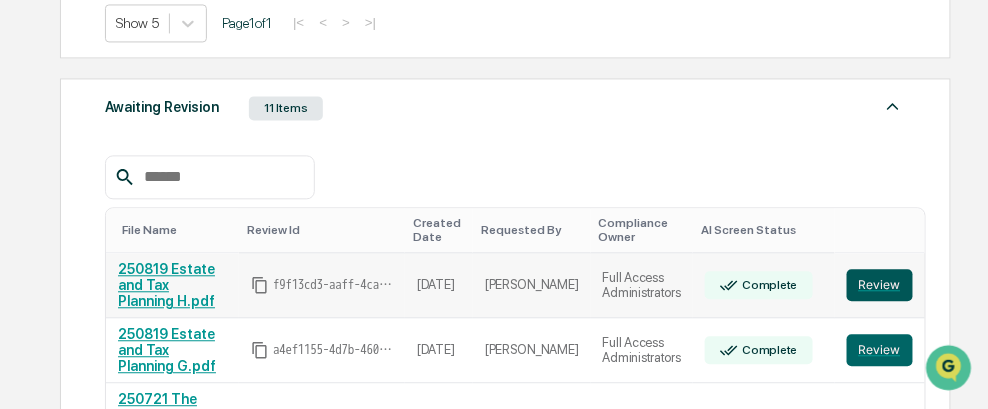 click on "Review" at bounding box center [880, 285] 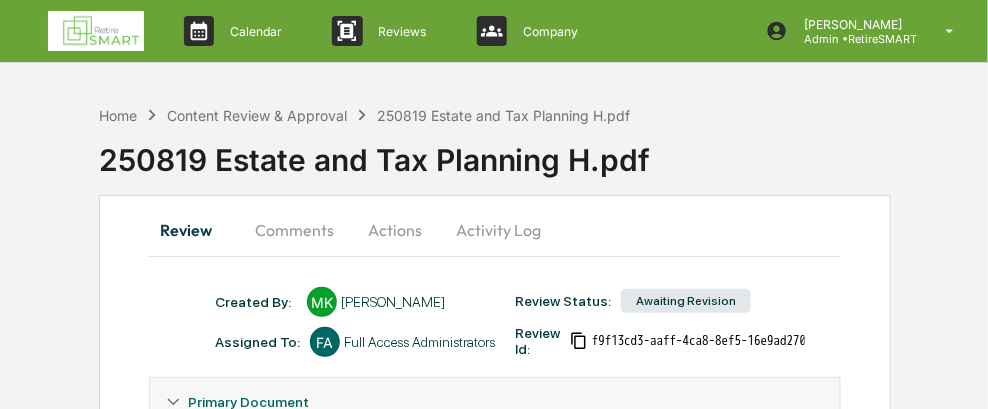 scroll, scrollTop: 0, scrollLeft: 0, axis: both 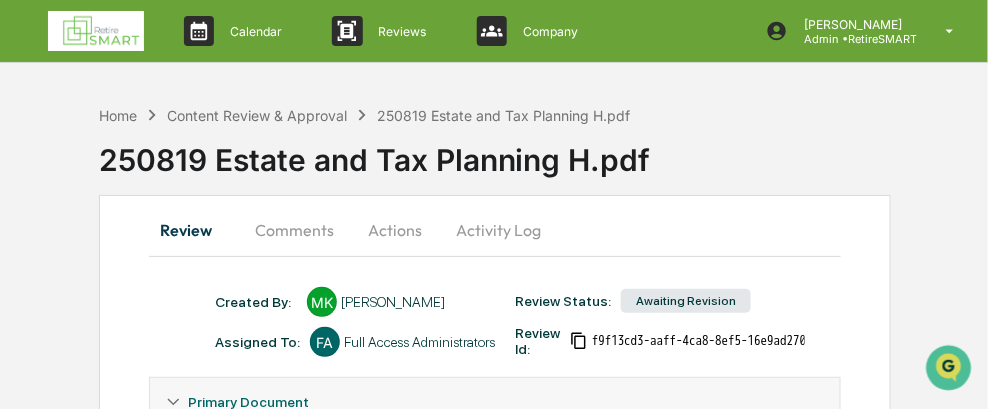 click on "Comments" at bounding box center (294, 230) 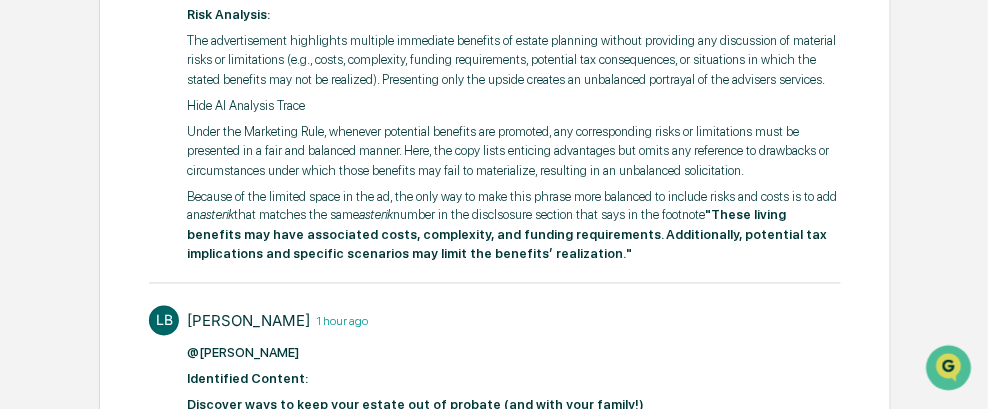 scroll, scrollTop: 700, scrollLeft: 0, axis: vertical 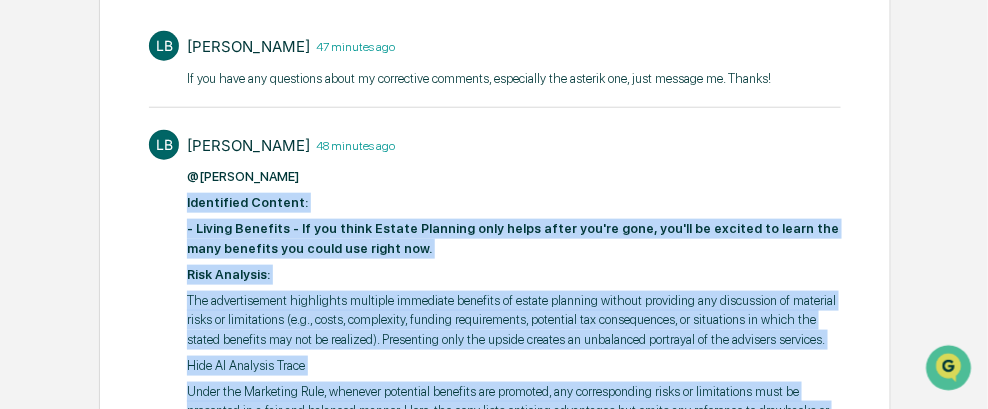 drag, startPoint x: 507, startPoint y: 214, endPoint x: 186, endPoint y: 202, distance: 321.2242 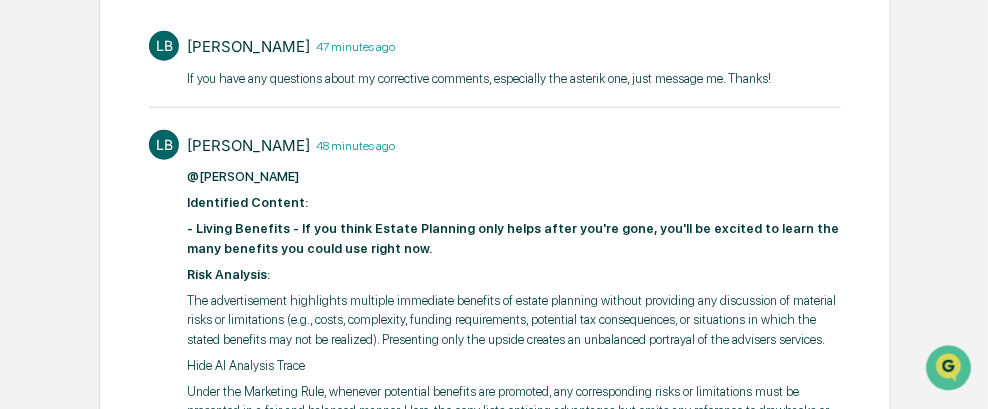 click on "[PERSON_NAME]     48 minutes ago" at bounding box center (514, 145) 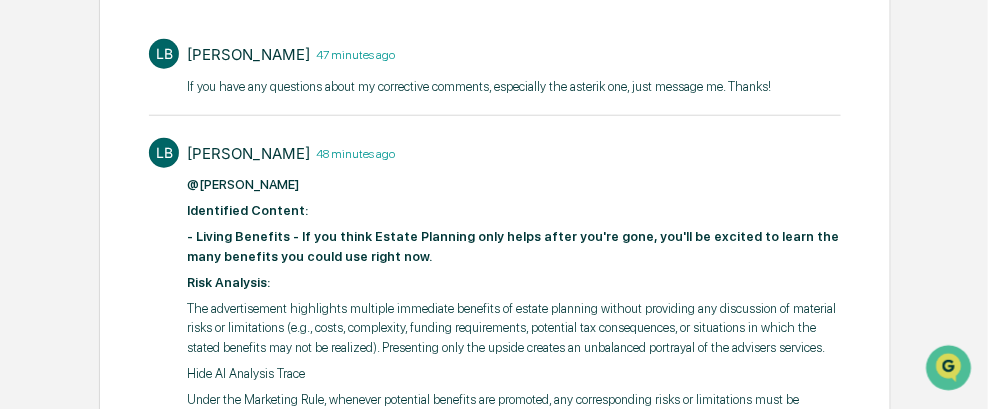 scroll, scrollTop: 0, scrollLeft: 0, axis: both 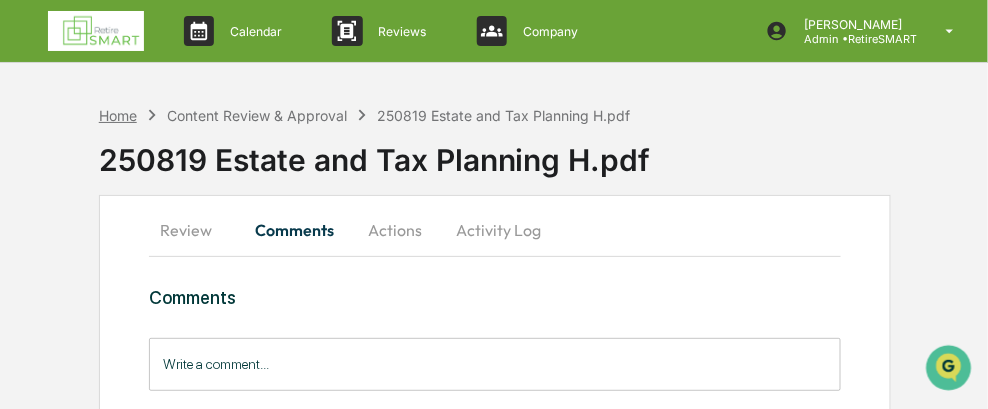 click on "Home" at bounding box center [118, 115] 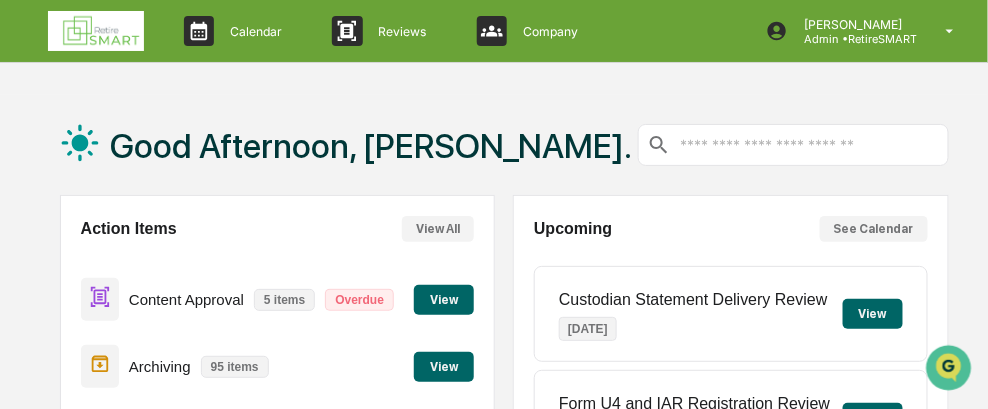 click on "View" at bounding box center [444, 300] 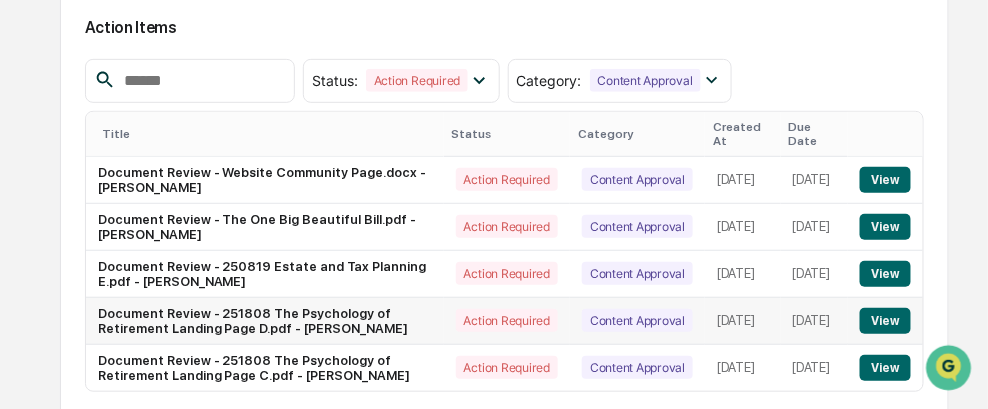 scroll, scrollTop: 200, scrollLeft: 0, axis: vertical 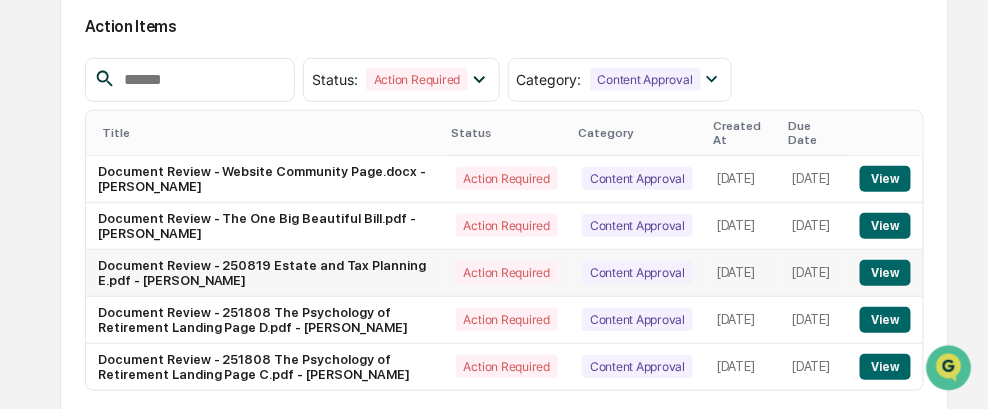 click on "View" at bounding box center [885, 273] 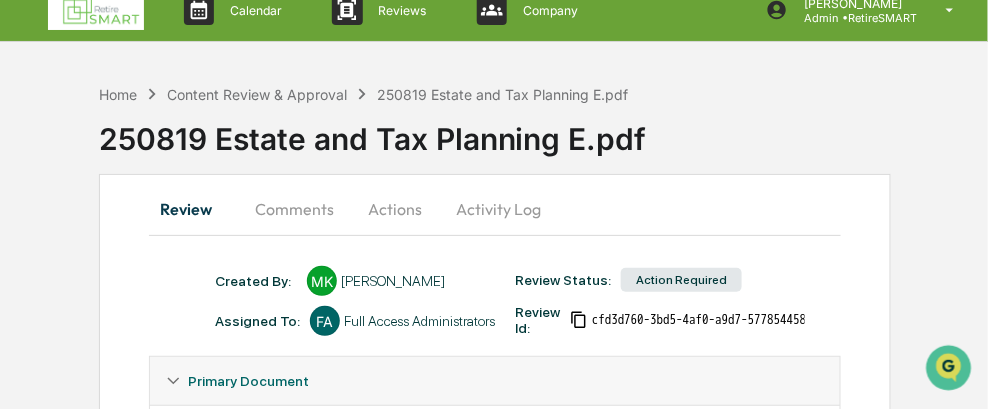 scroll, scrollTop: 0, scrollLeft: 0, axis: both 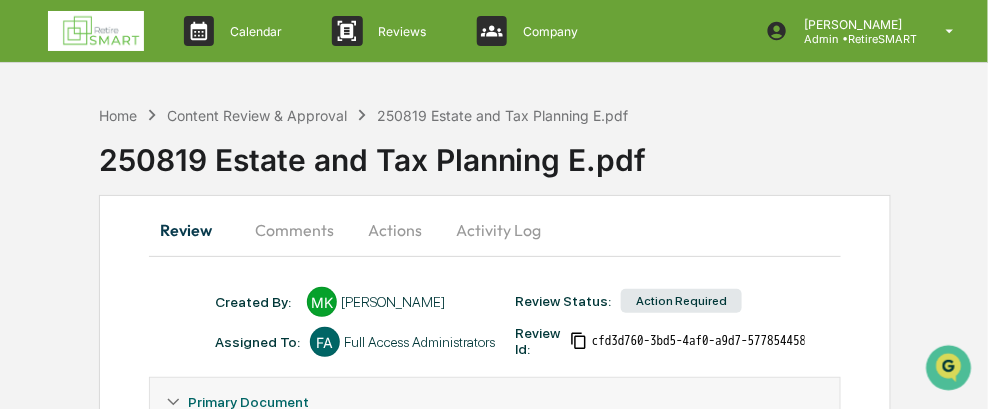 click on "Comments" at bounding box center [294, 230] 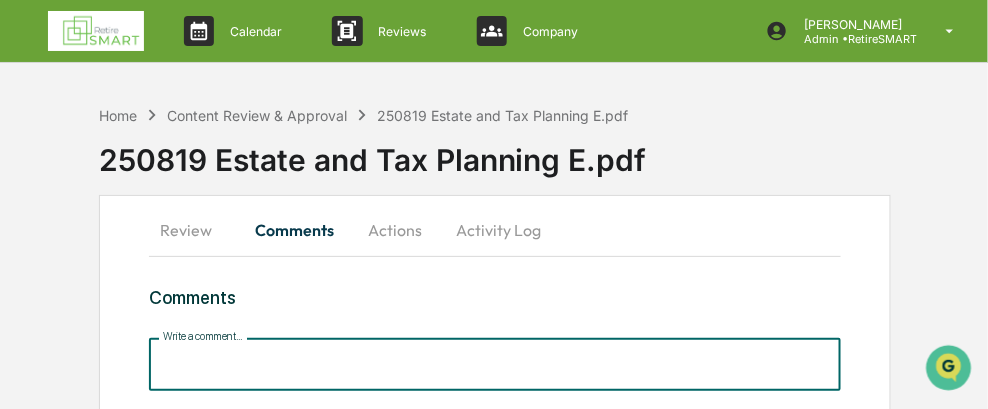 click on "Write a comment..." at bounding box center [495, 364] 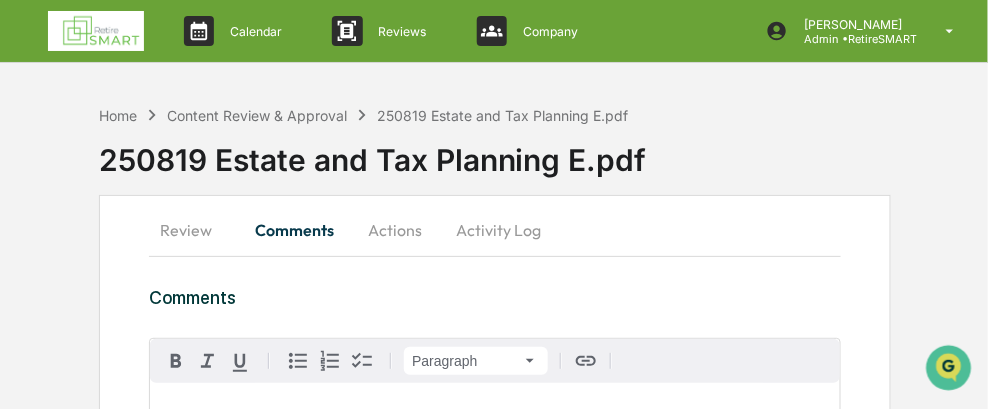 scroll, scrollTop: 13, scrollLeft: 0, axis: vertical 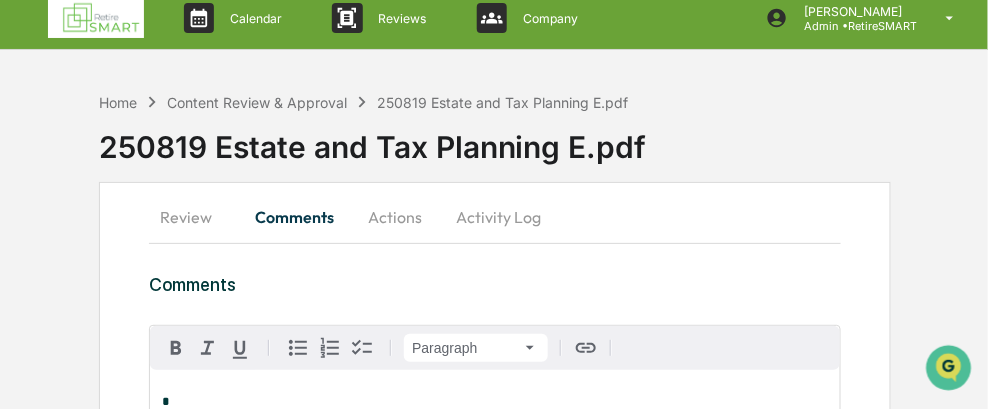 type 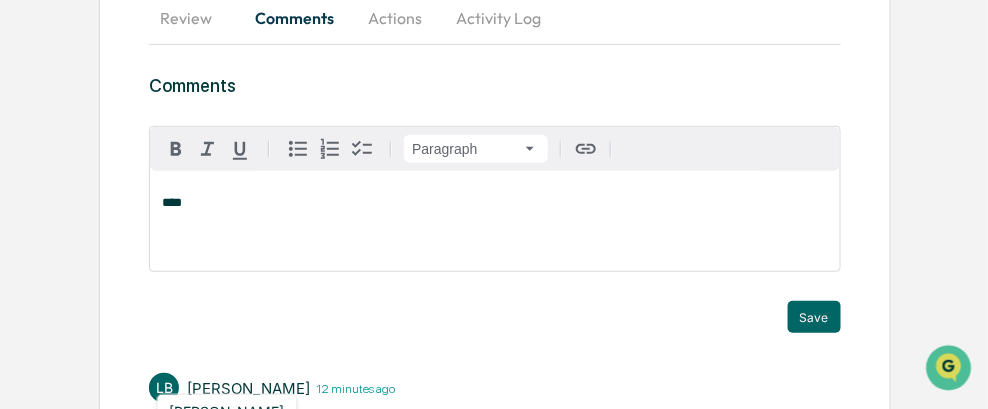 scroll, scrollTop: 213, scrollLeft: 0, axis: vertical 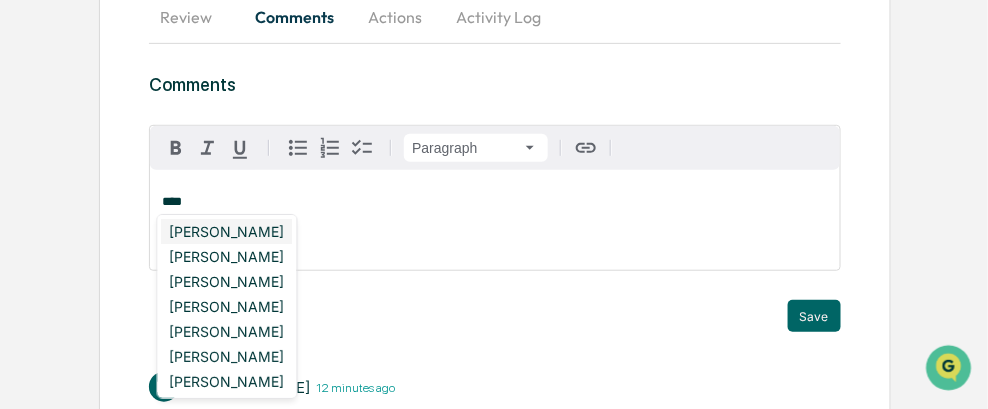 click on "[PERSON_NAME]" at bounding box center (227, 231) 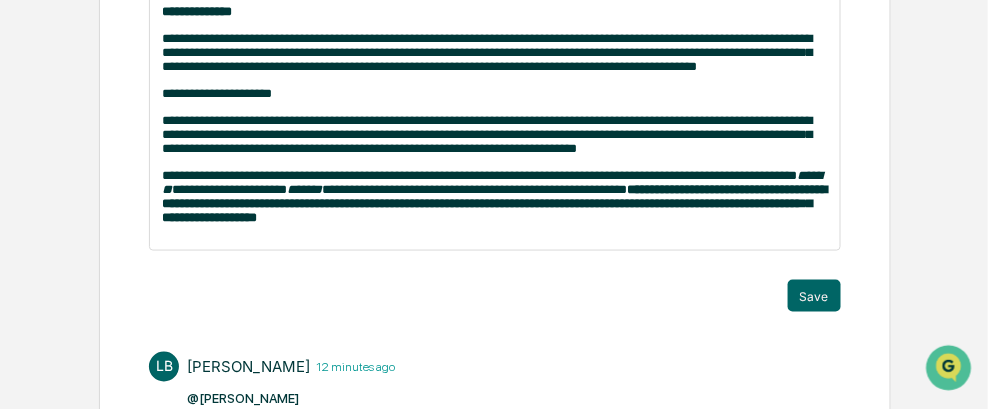 scroll, scrollTop: 538, scrollLeft: 0, axis: vertical 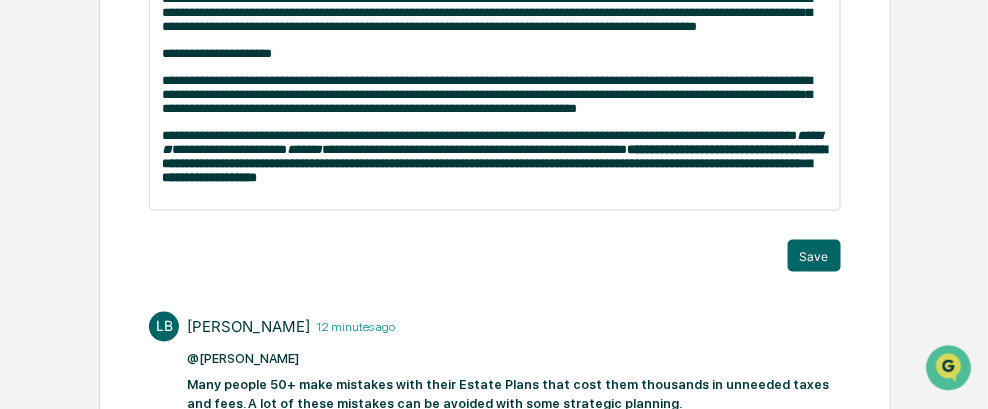 click on "**********" at bounding box center [479, 135] 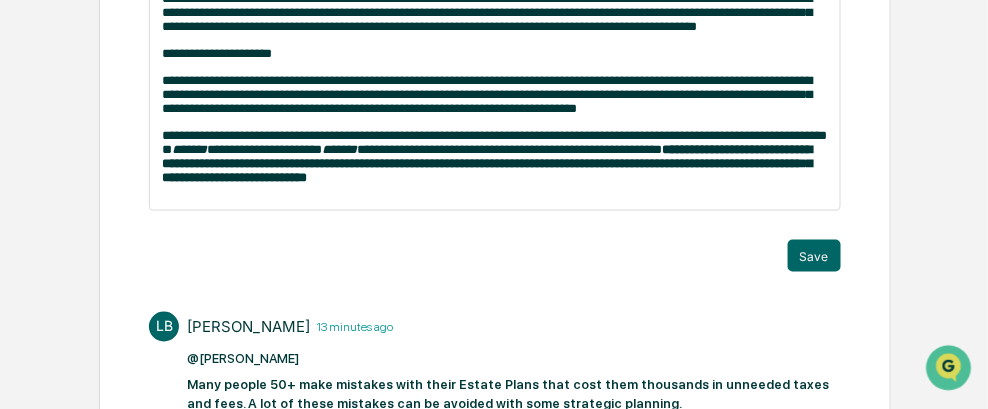 drag, startPoint x: 168, startPoint y: 155, endPoint x: 207, endPoint y: 197, distance: 57.31492 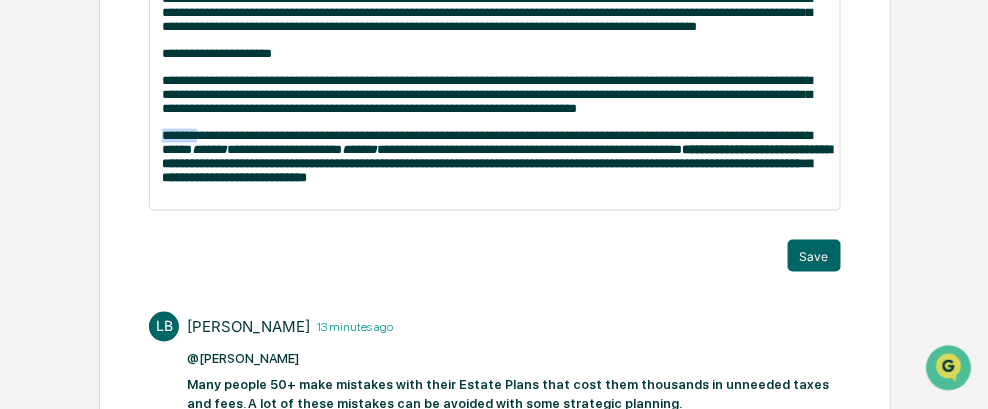 drag, startPoint x: 200, startPoint y: 156, endPoint x: 163, endPoint y: 157, distance: 37.01351 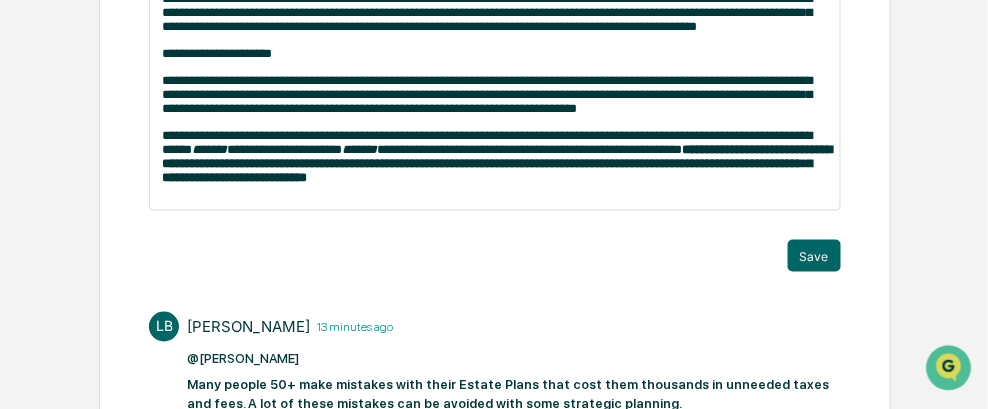 drag, startPoint x: 180, startPoint y: 152, endPoint x: 506, endPoint y: 284, distance: 351.7101 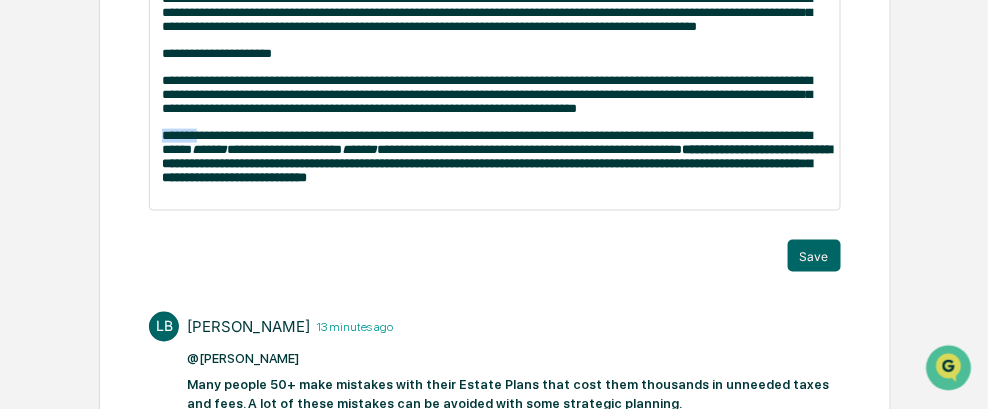 drag, startPoint x: 198, startPoint y: 155, endPoint x: 155, endPoint y: 152, distance: 43.104523 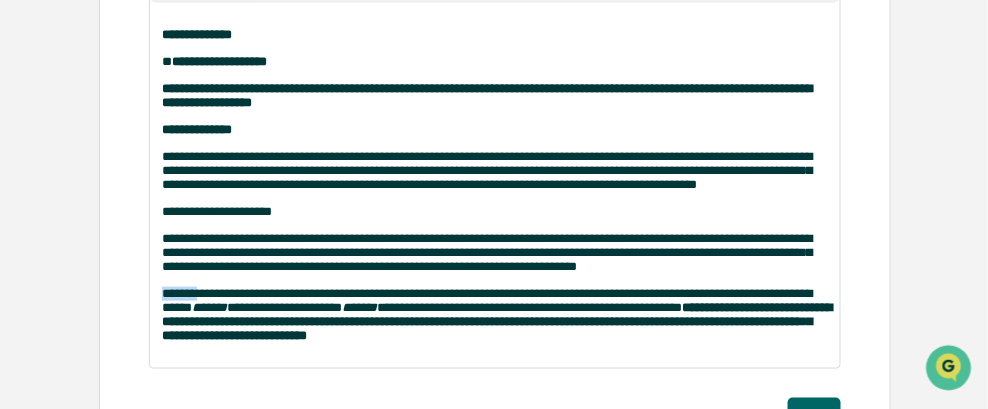 scroll, scrollTop: 138, scrollLeft: 0, axis: vertical 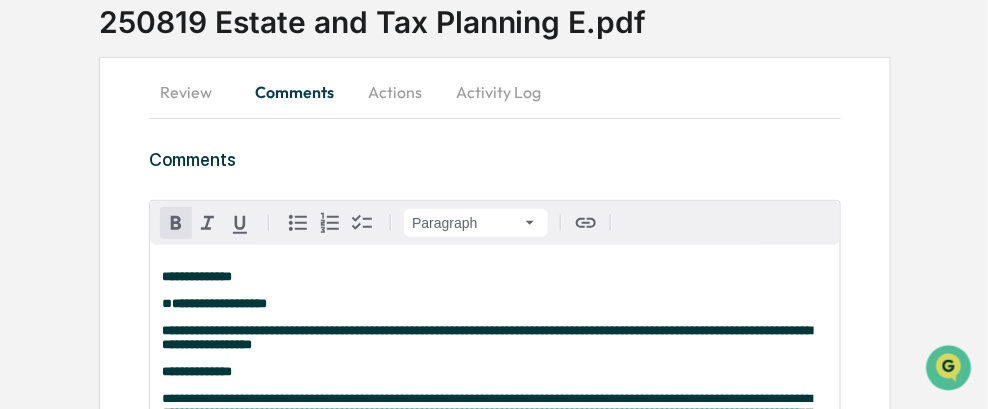 click 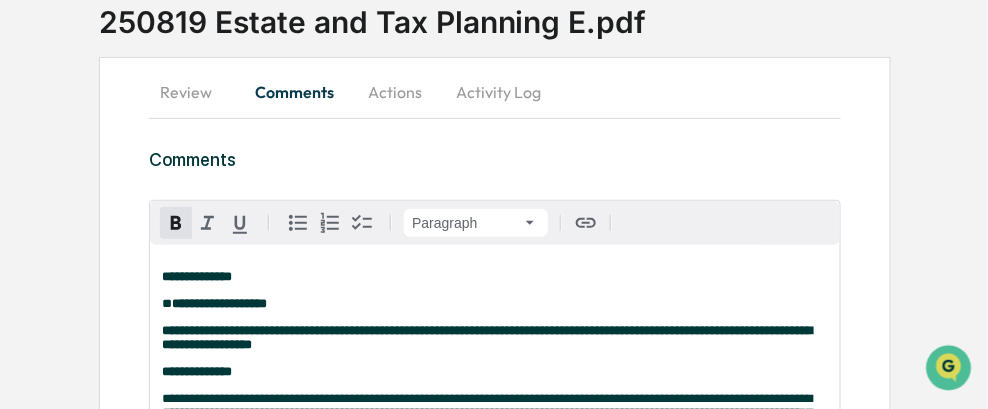 scroll, scrollTop: 438, scrollLeft: 0, axis: vertical 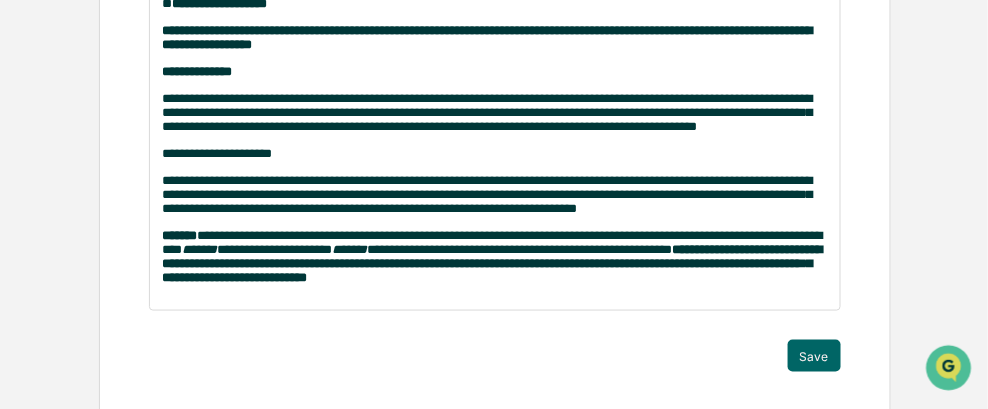 click on "Save" at bounding box center [495, 356] 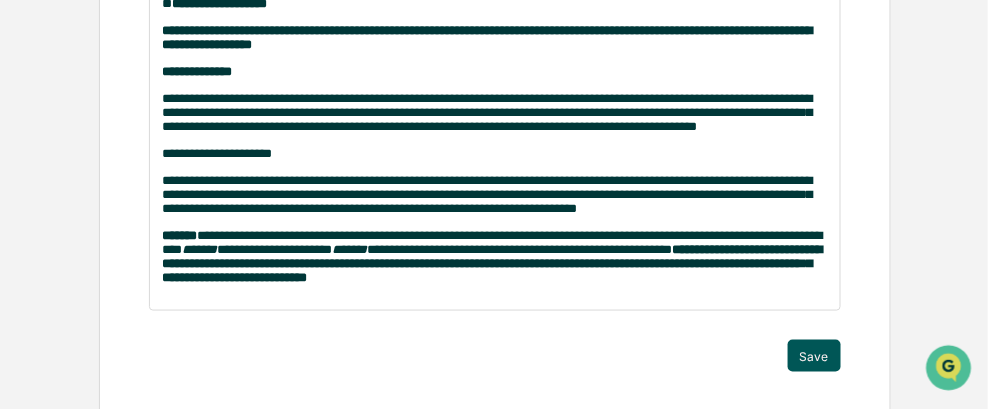 click on "Save" at bounding box center (814, 356) 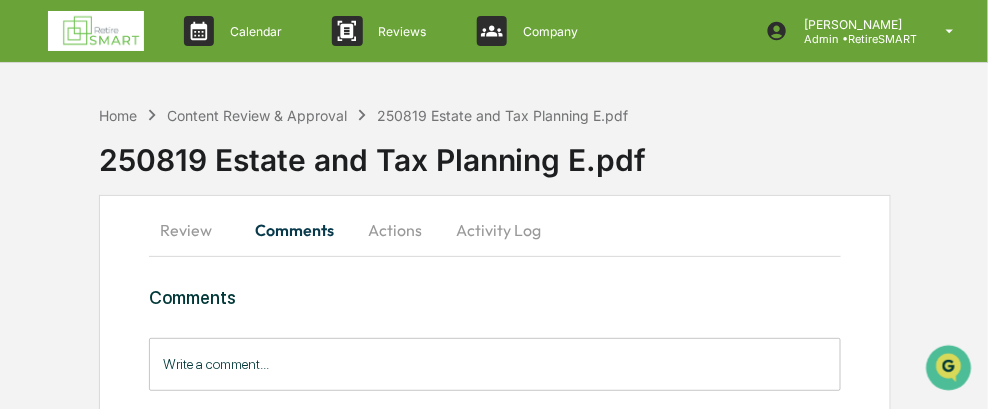 scroll, scrollTop: 0, scrollLeft: 0, axis: both 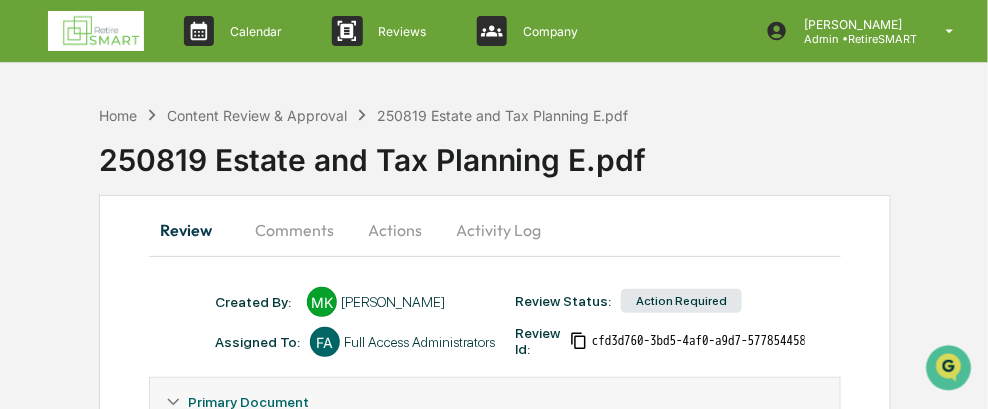 click on "Actions" at bounding box center (395, 230) 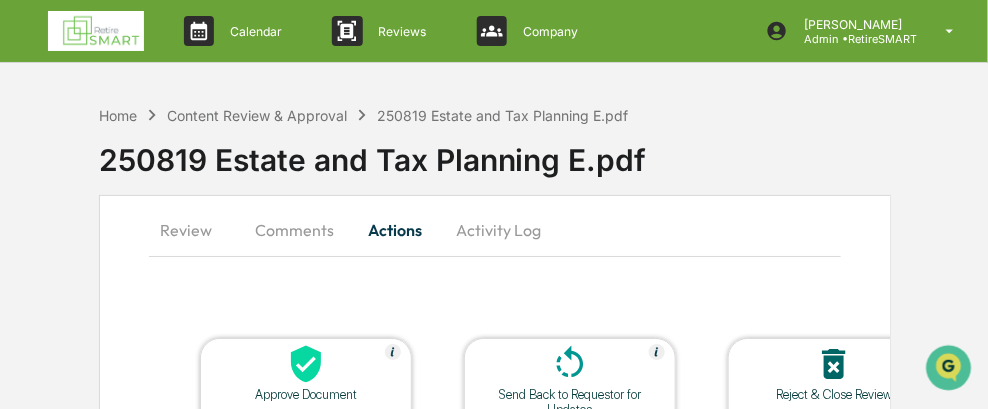 click 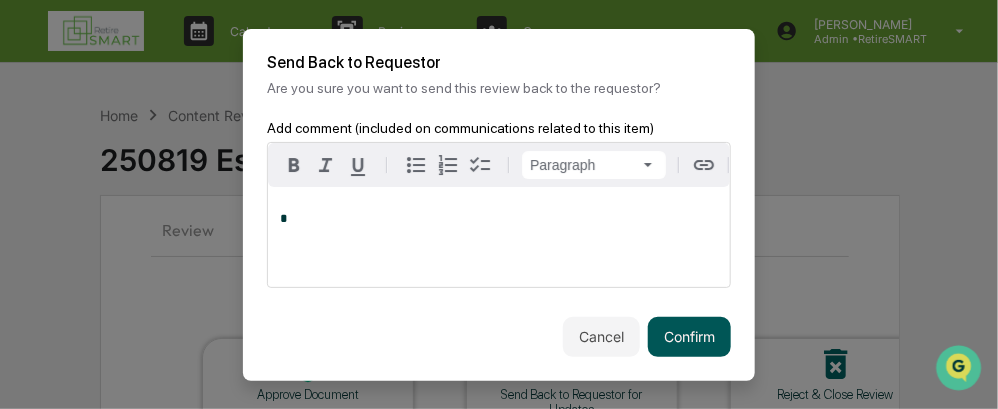 click on "Confirm" at bounding box center [689, 337] 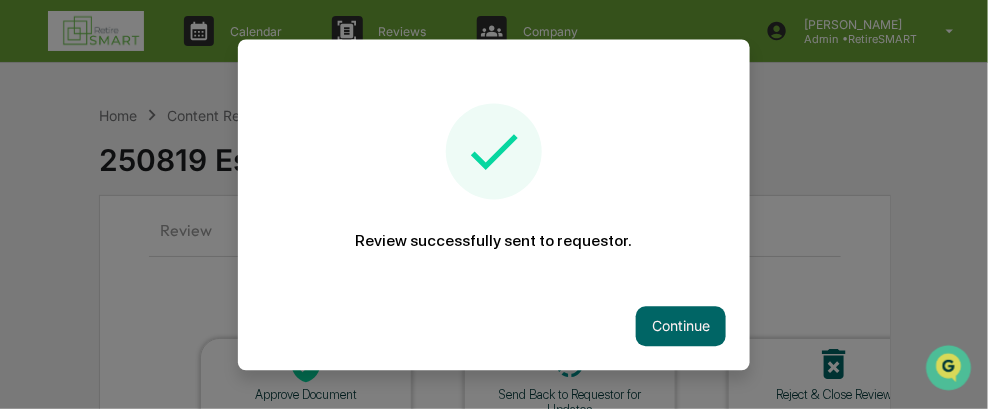click on "Continue" at bounding box center [494, 326] 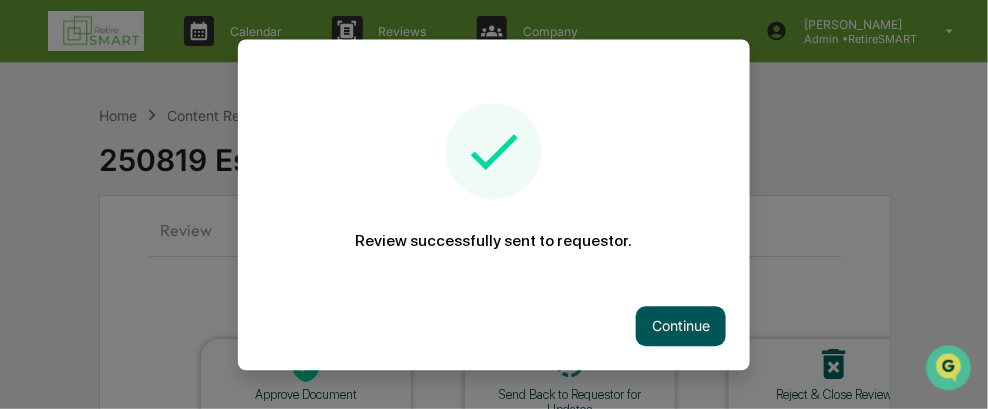 click on "Continue" at bounding box center [681, 326] 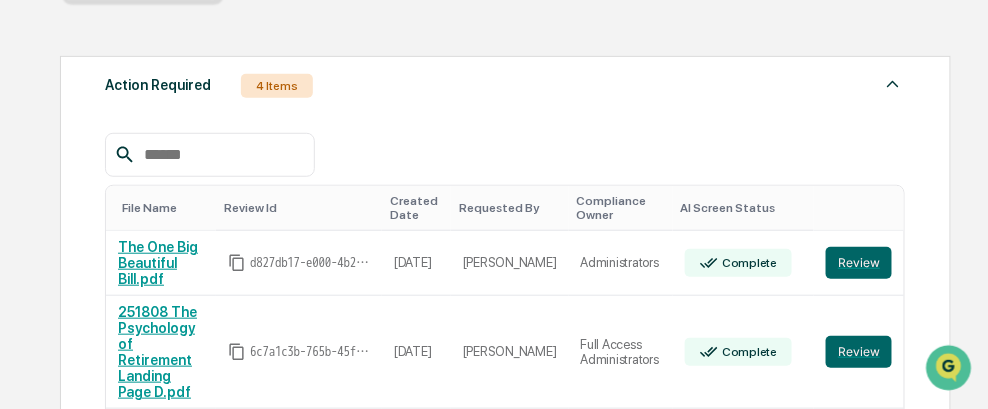 scroll, scrollTop: 0, scrollLeft: 0, axis: both 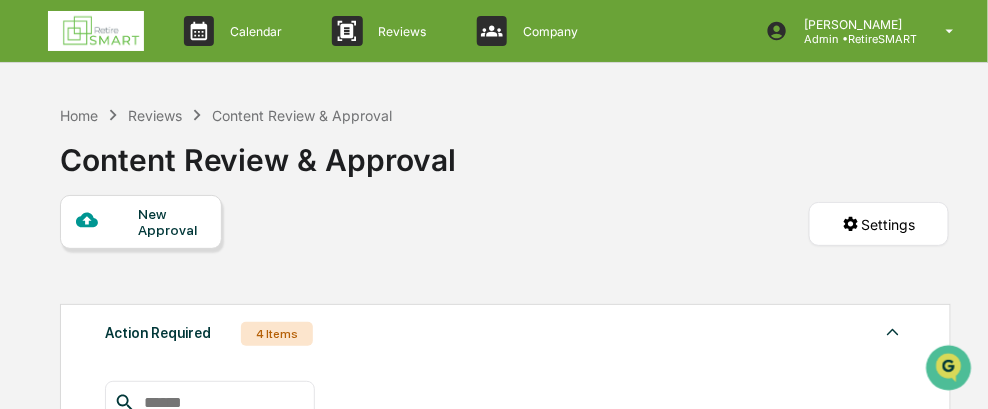 click on "Reviews" at bounding box center [155, 115] 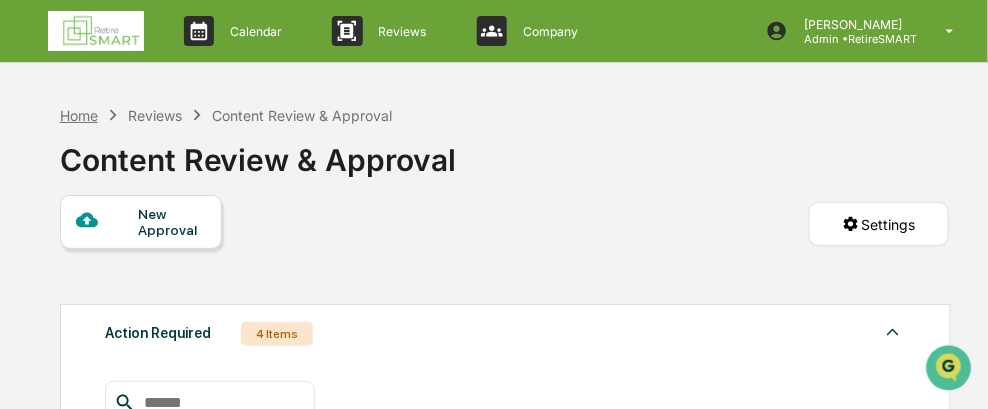 click on "Home" at bounding box center [79, 115] 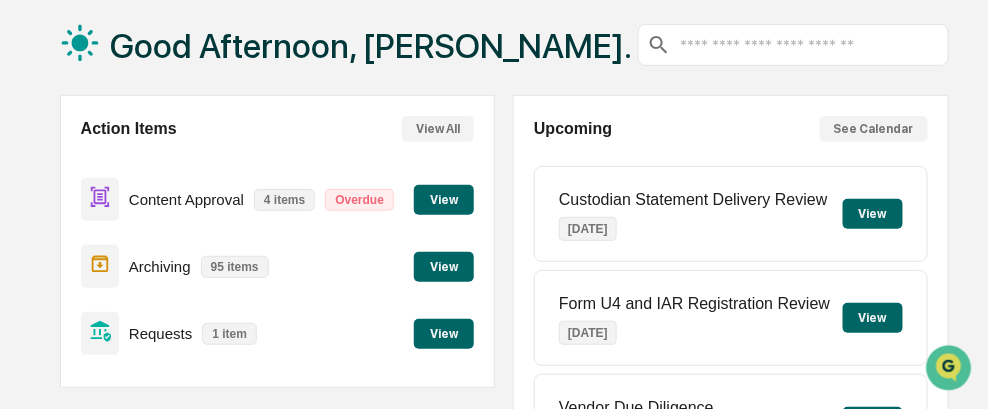 click on "View" at bounding box center (444, 200) 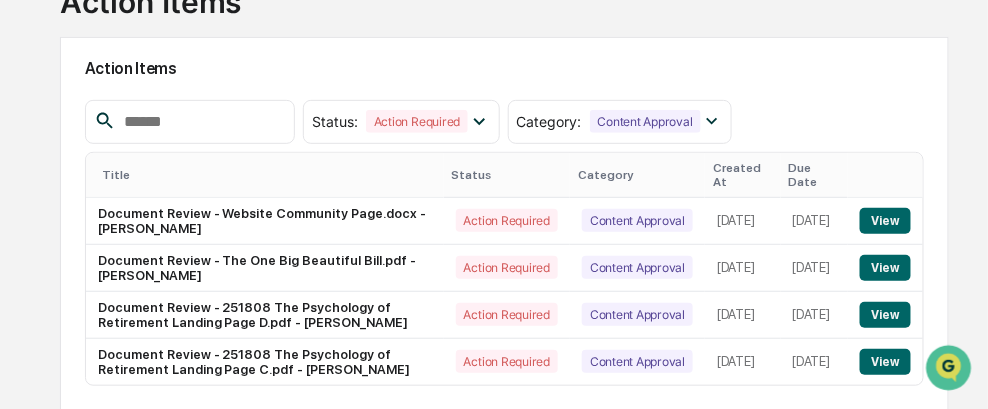 scroll, scrollTop: 0, scrollLeft: 0, axis: both 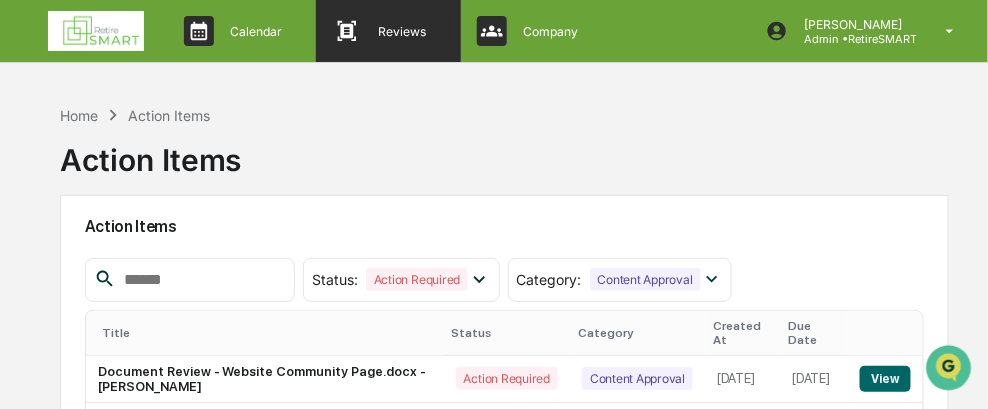 click on "Reviews" at bounding box center [400, 31] 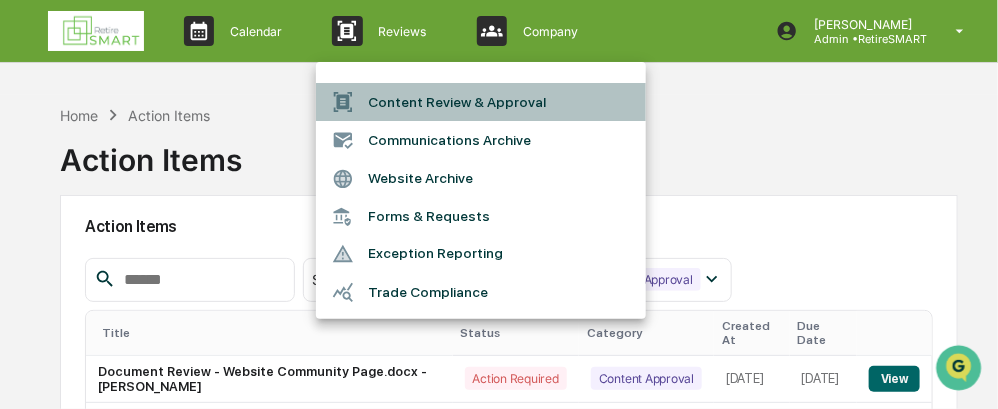 click on "Content Review & Approval" at bounding box center [481, 102] 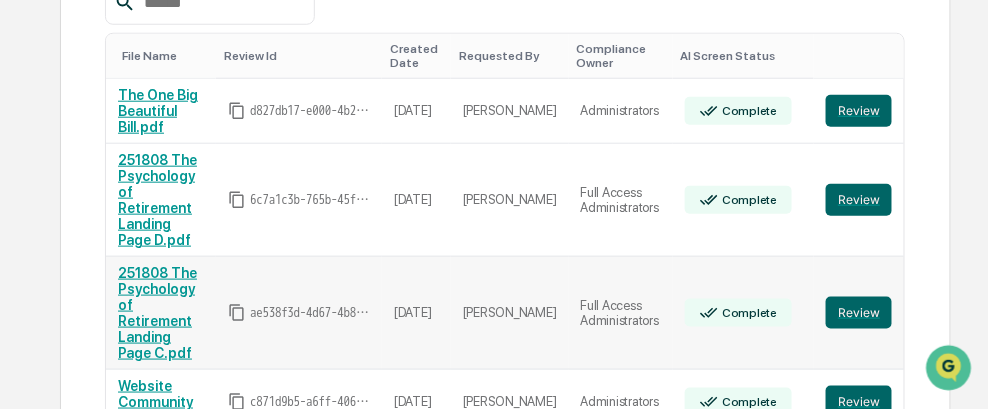 scroll, scrollTop: 700, scrollLeft: 0, axis: vertical 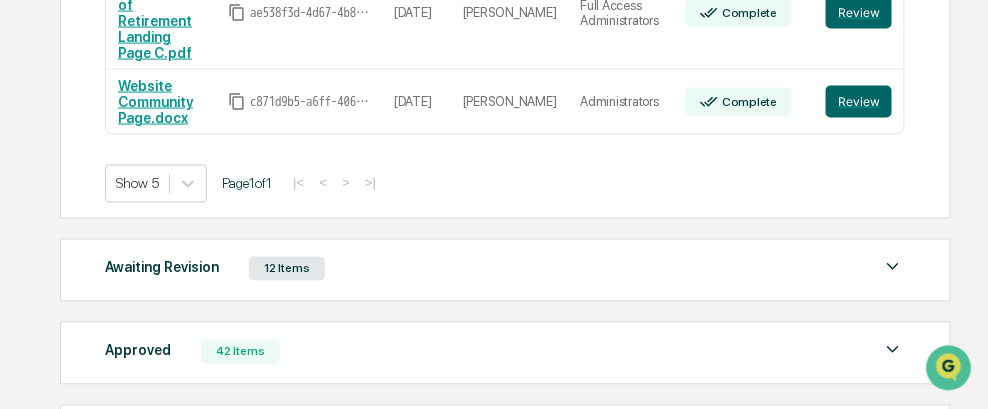 click on "12 Items" at bounding box center [287, 269] 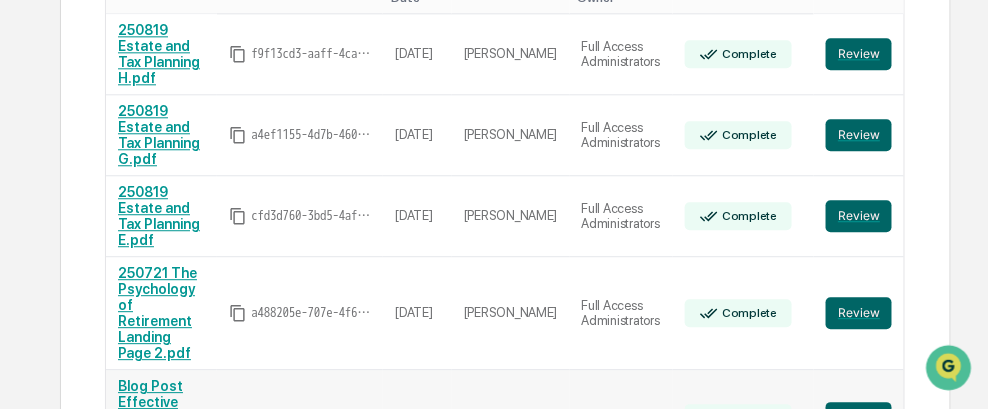 scroll, scrollTop: 1200, scrollLeft: 0, axis: vertical 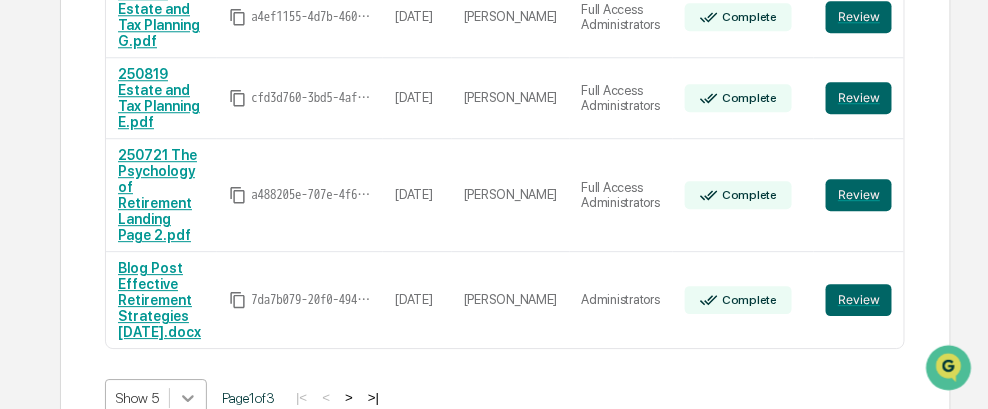 click at bounding box center (188, 398) 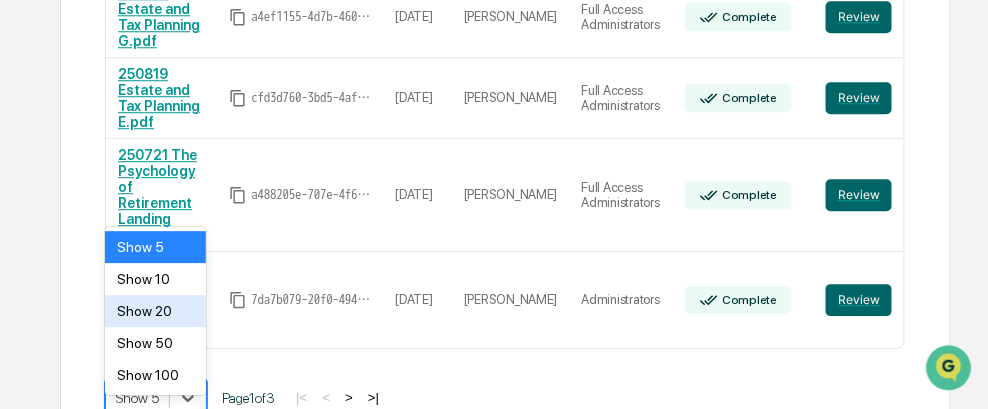 click on "Show 20" at bounding box center (156, 311) 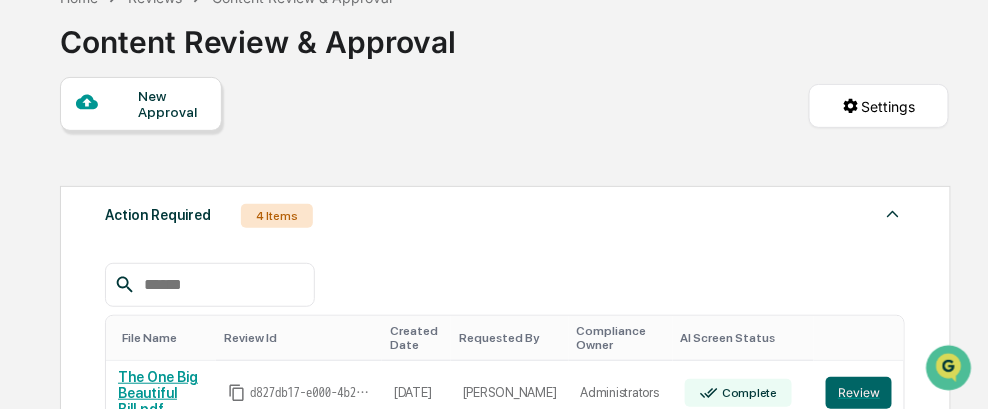 scroll, scrollTop: 0, scrollLeft: 0, axis: both 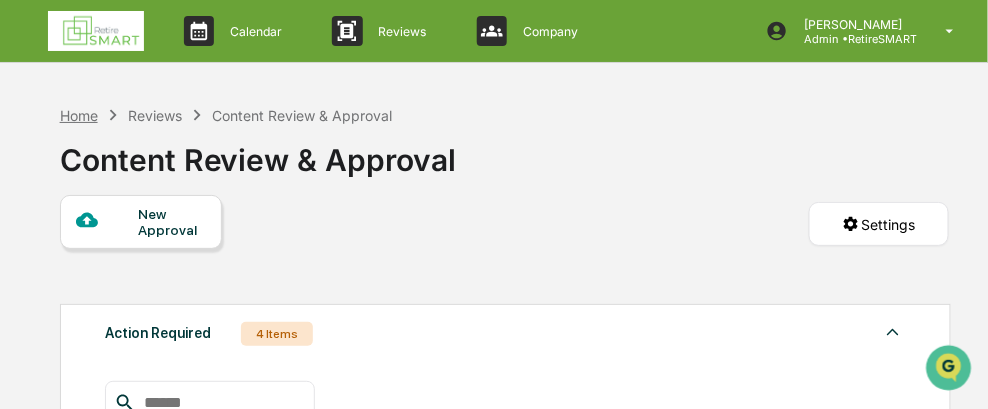 click on "Home" at bounding box center (79, 115) 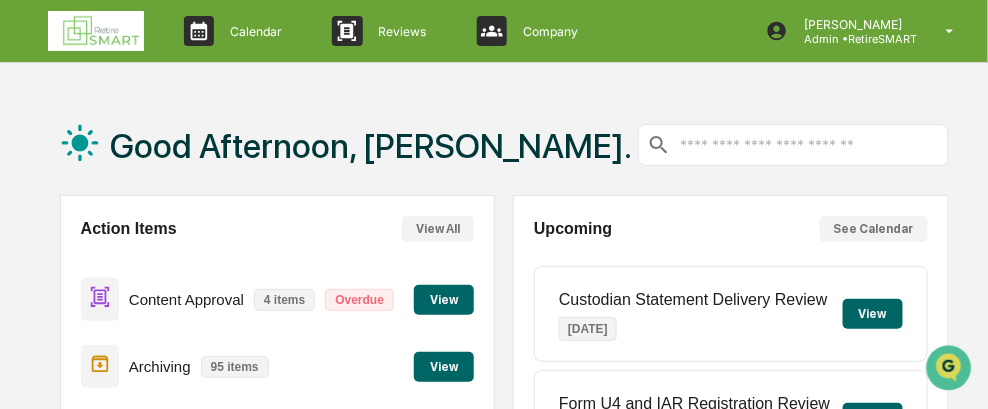 click on "View" at bounding box center (444, 300) 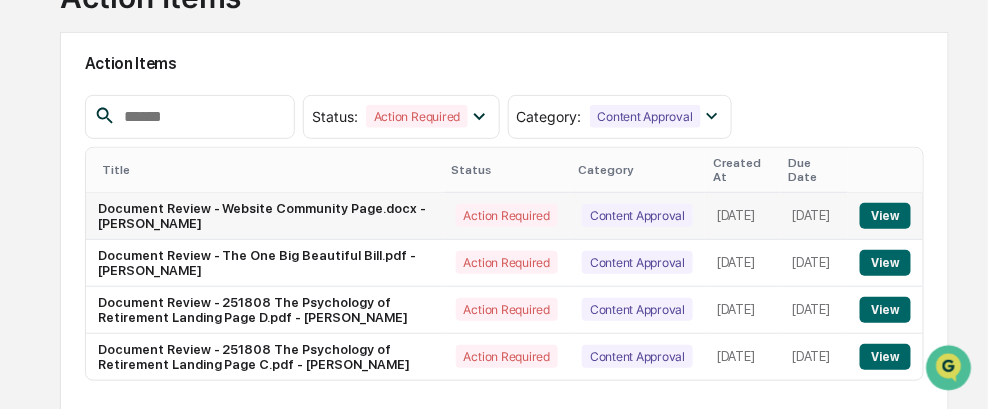 scroll, scrollTop: 200, scrollLeft: 0, axis: vertical 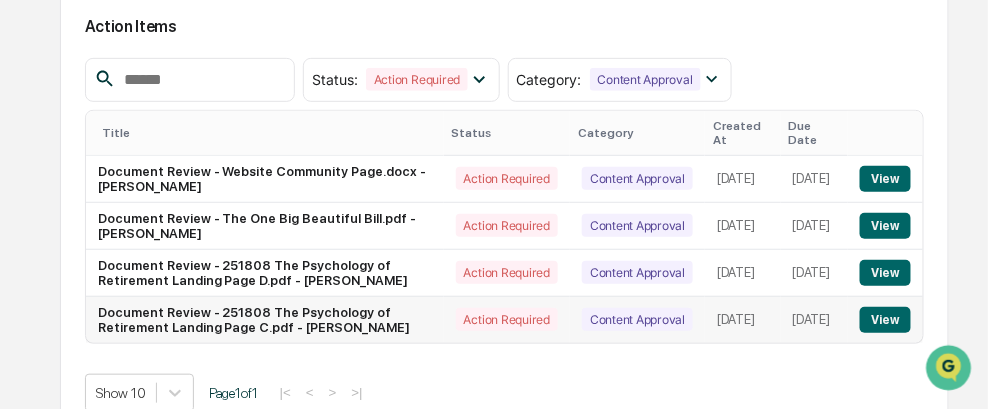 click on "View" at bounding box center (885, 320) 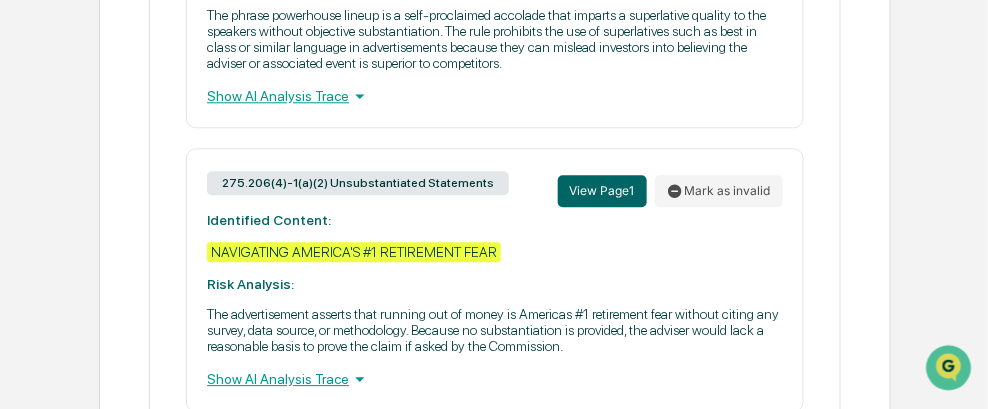 scroll, scrollTop: 1116, scrollLeft: 0, axis: vertical 